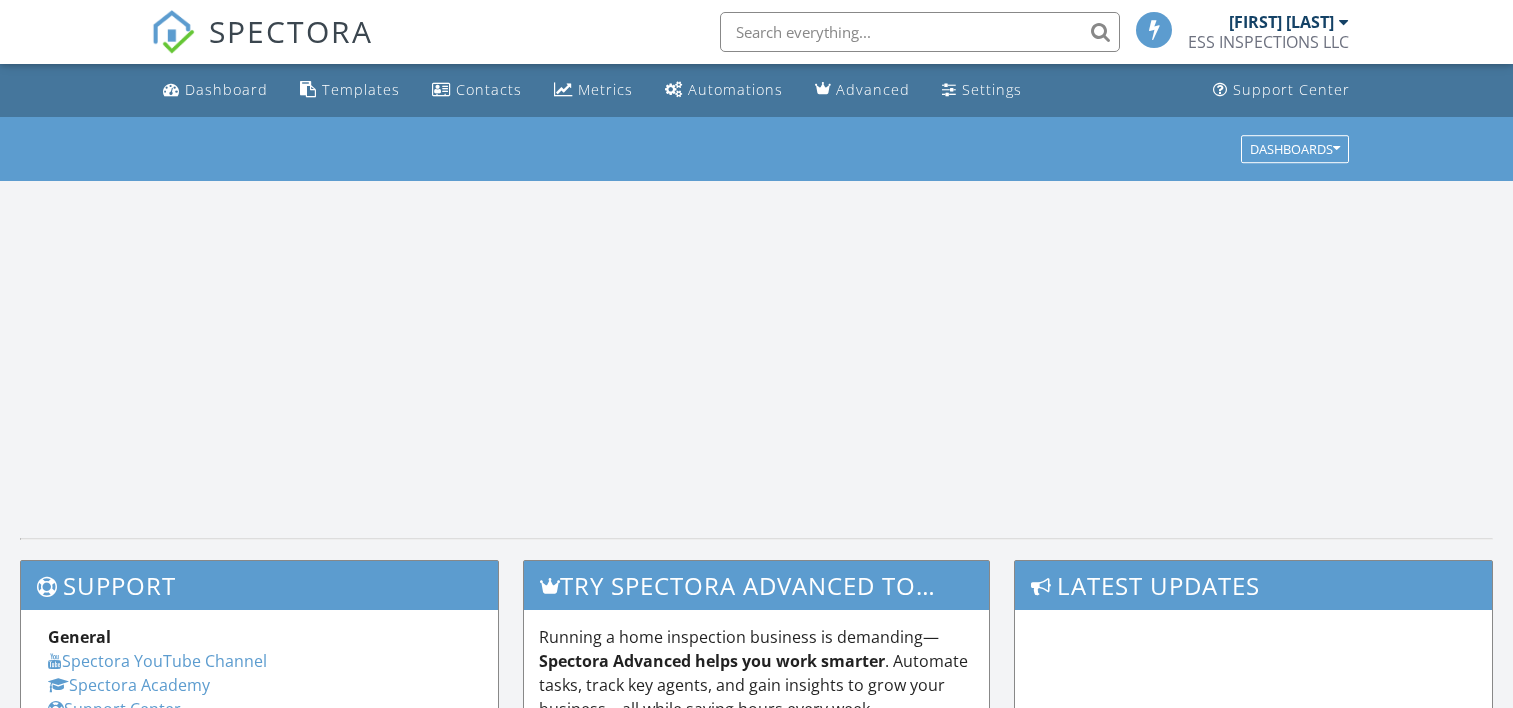 scroll, scrollTop: 0, scrollLeft: 0, axis: both 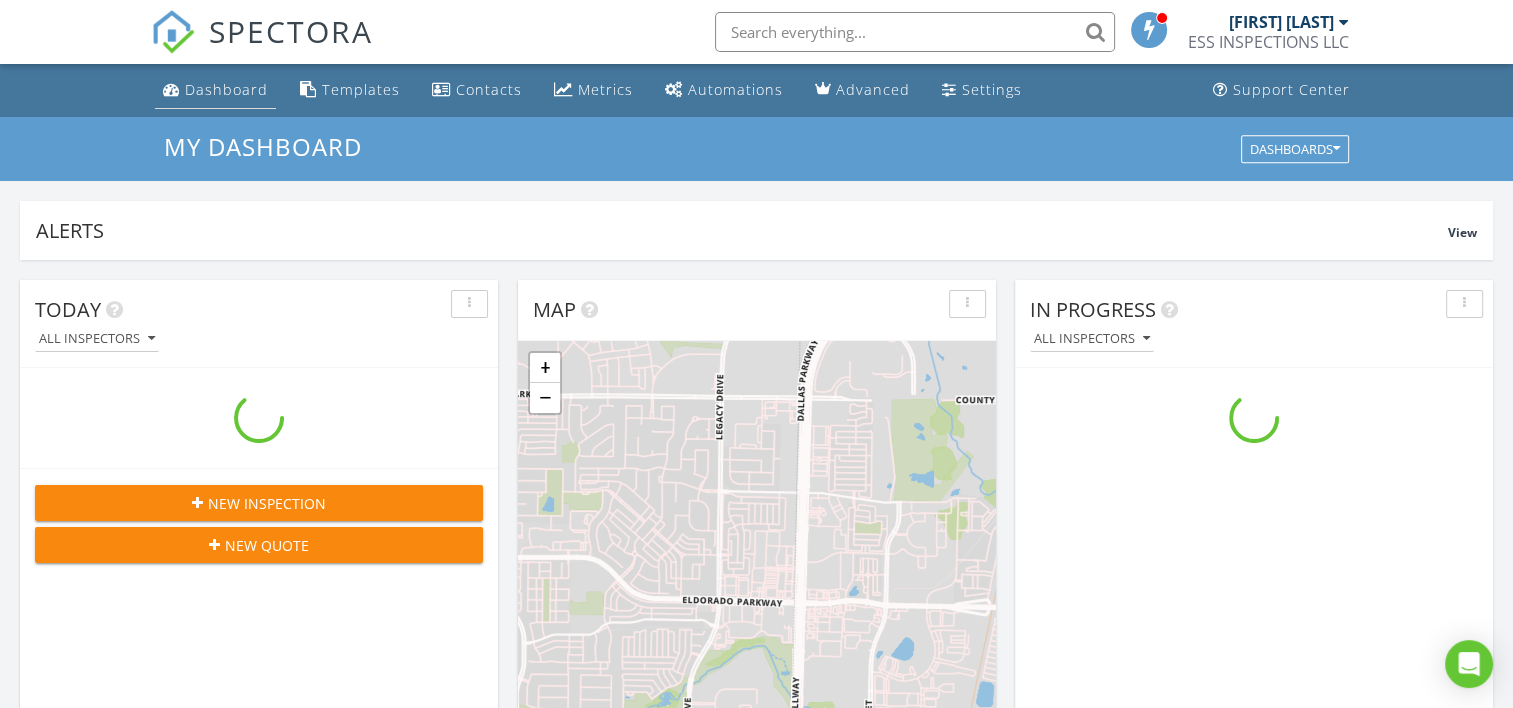click on "Dashboard" at bounding box center (226, 89) 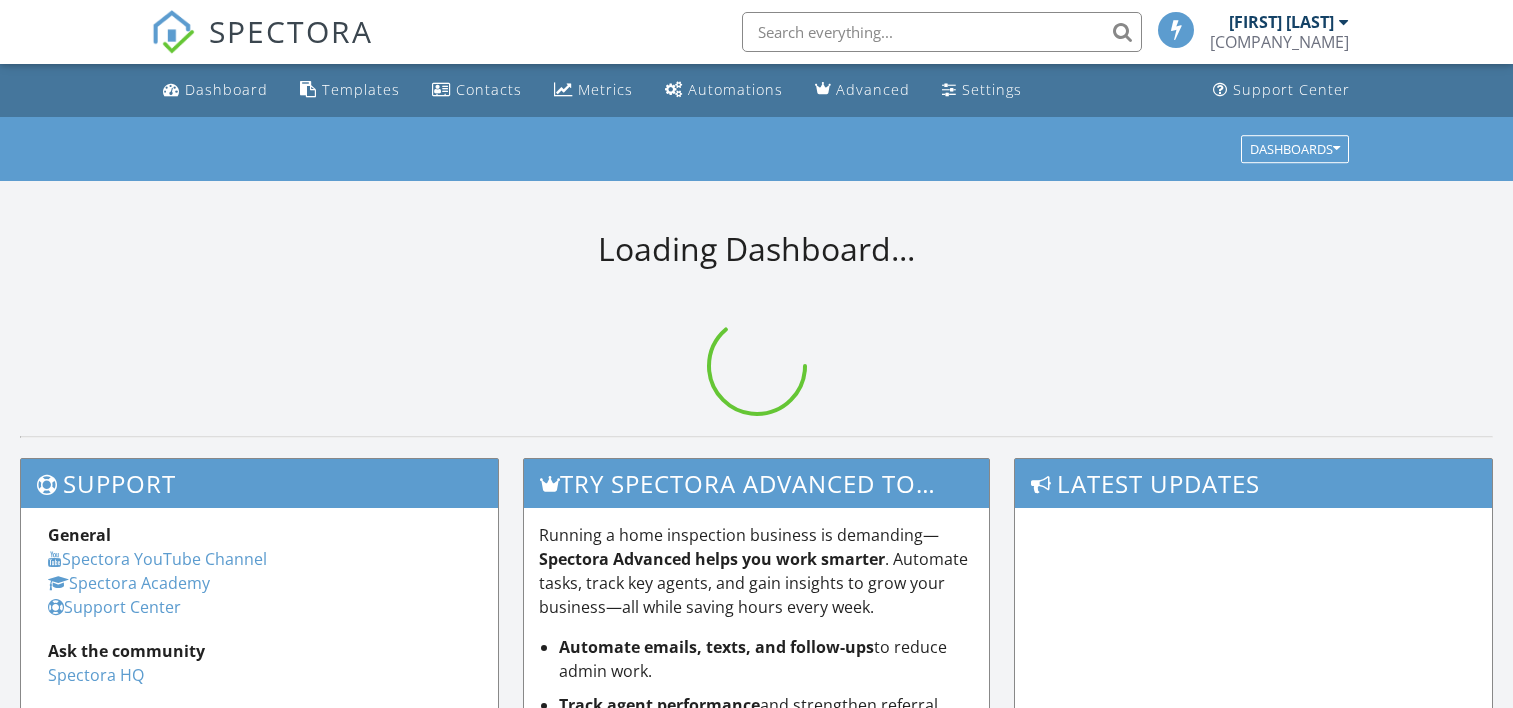 scroll, scrollTop: 0, scrollLeft: 0, axis: both 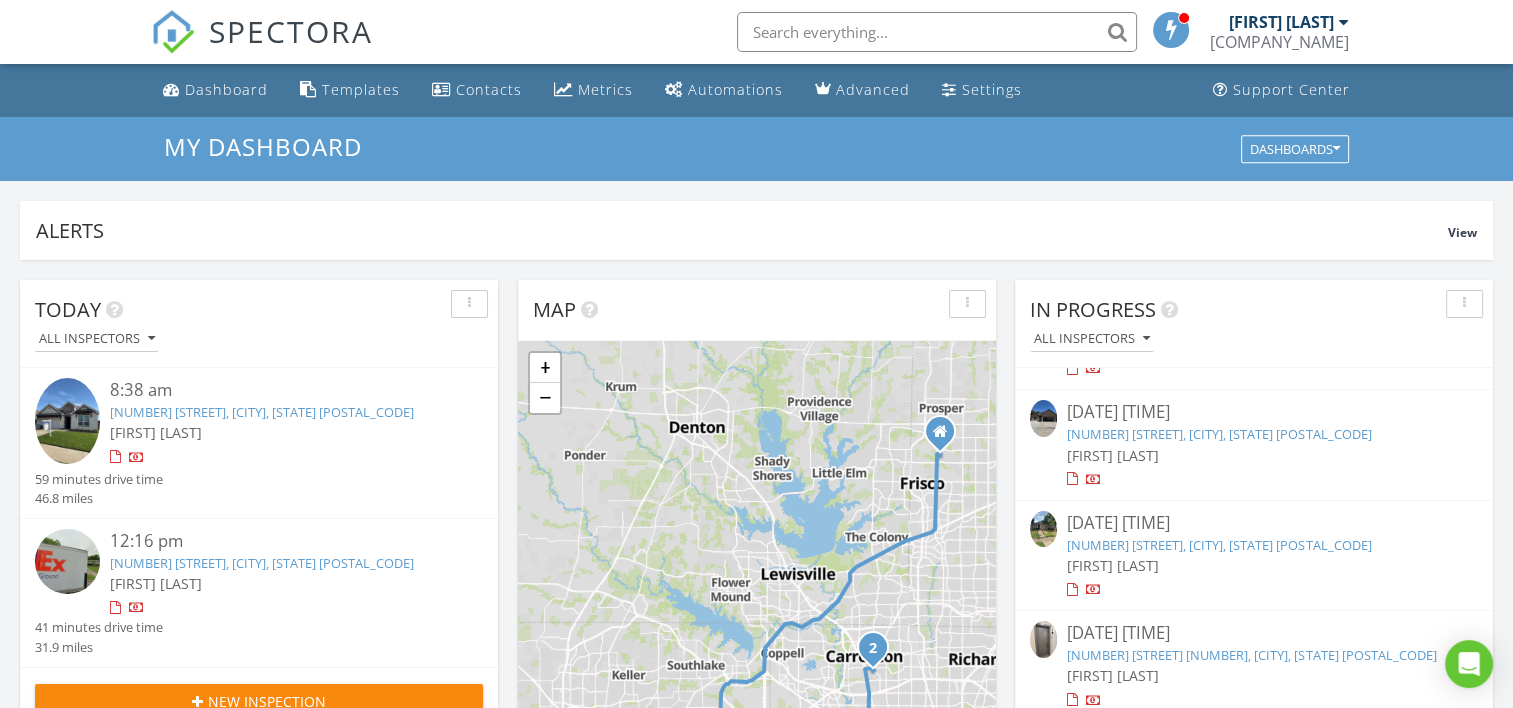 click on "2616 Leicester Dr, Carrollton, TX 75006" at bounding box center (1219, 545) 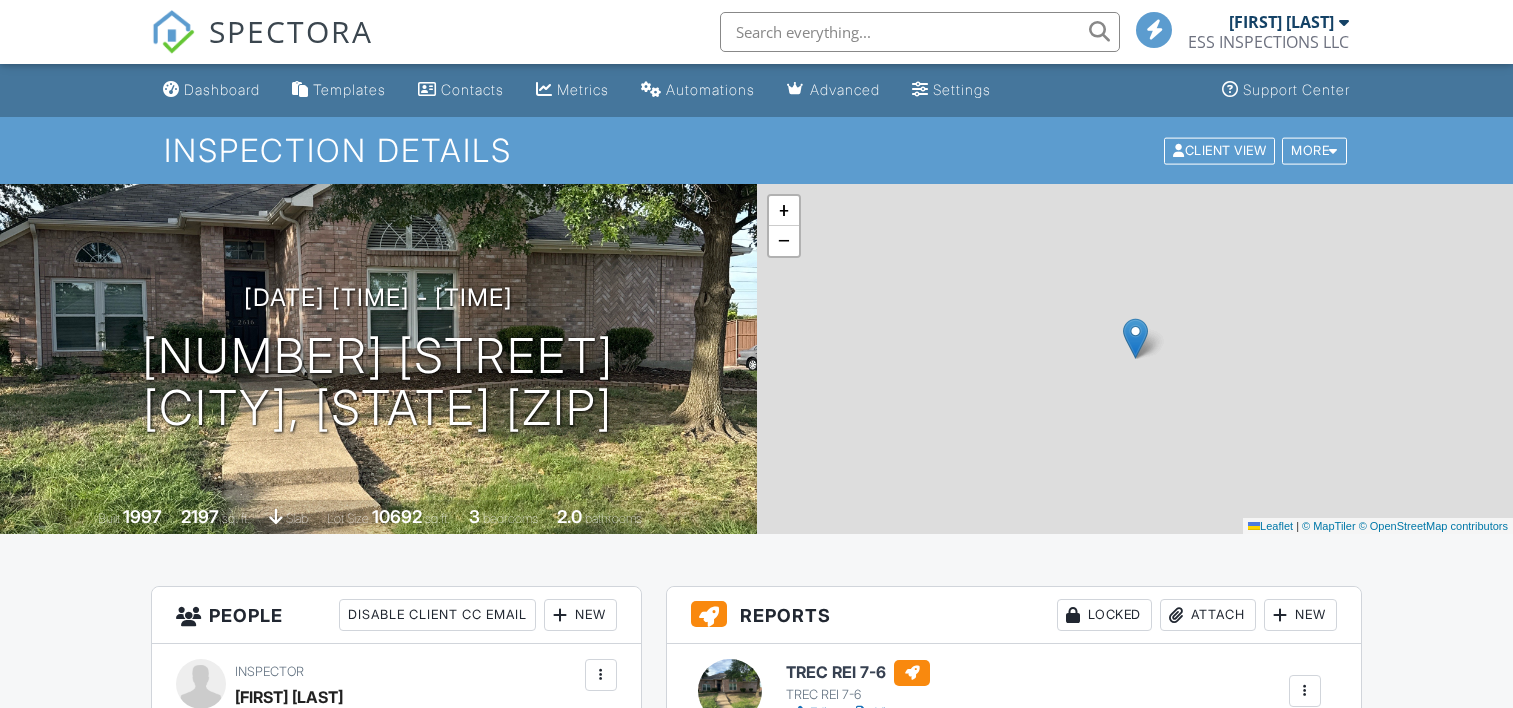 scroll, scrollTop: 0, scrollLeft: 0, axis: both 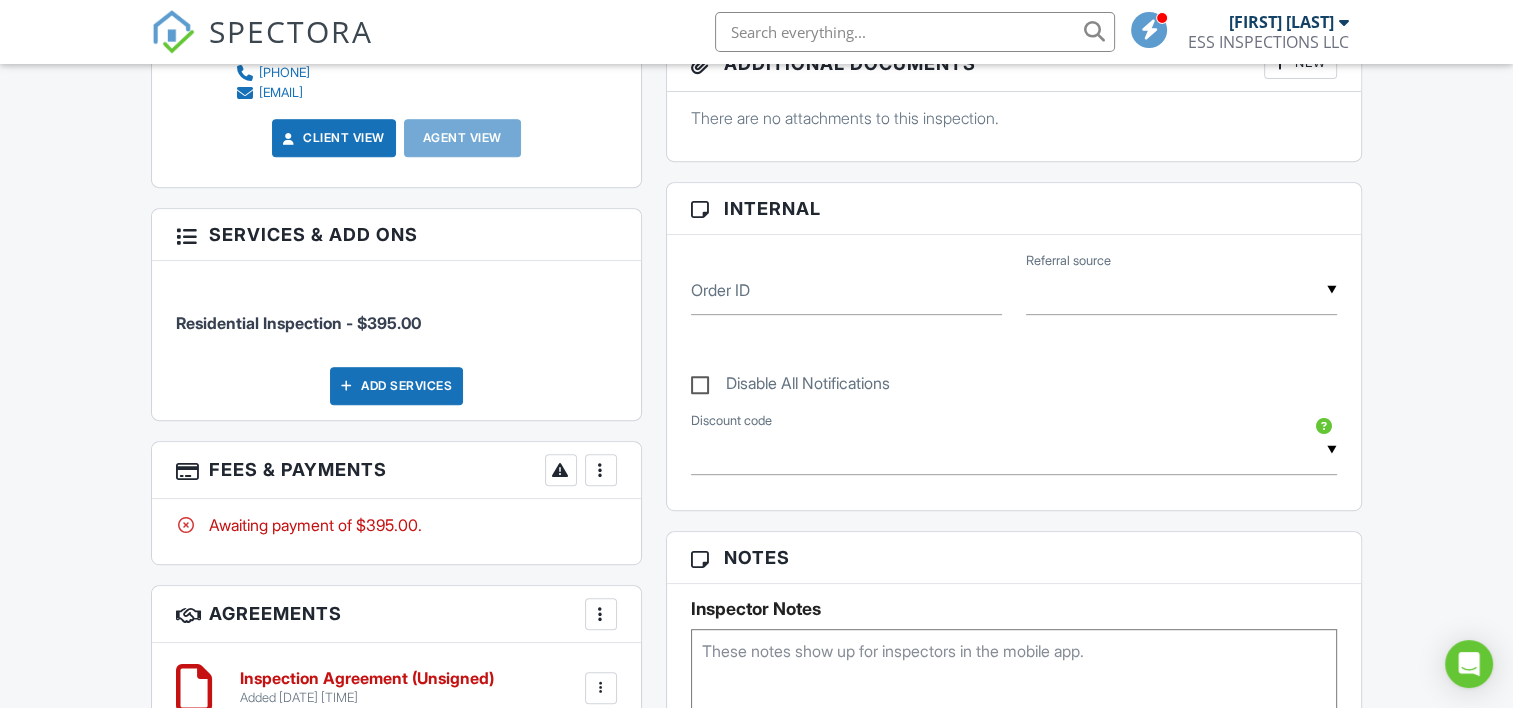 click at bounding box center [601, 470] 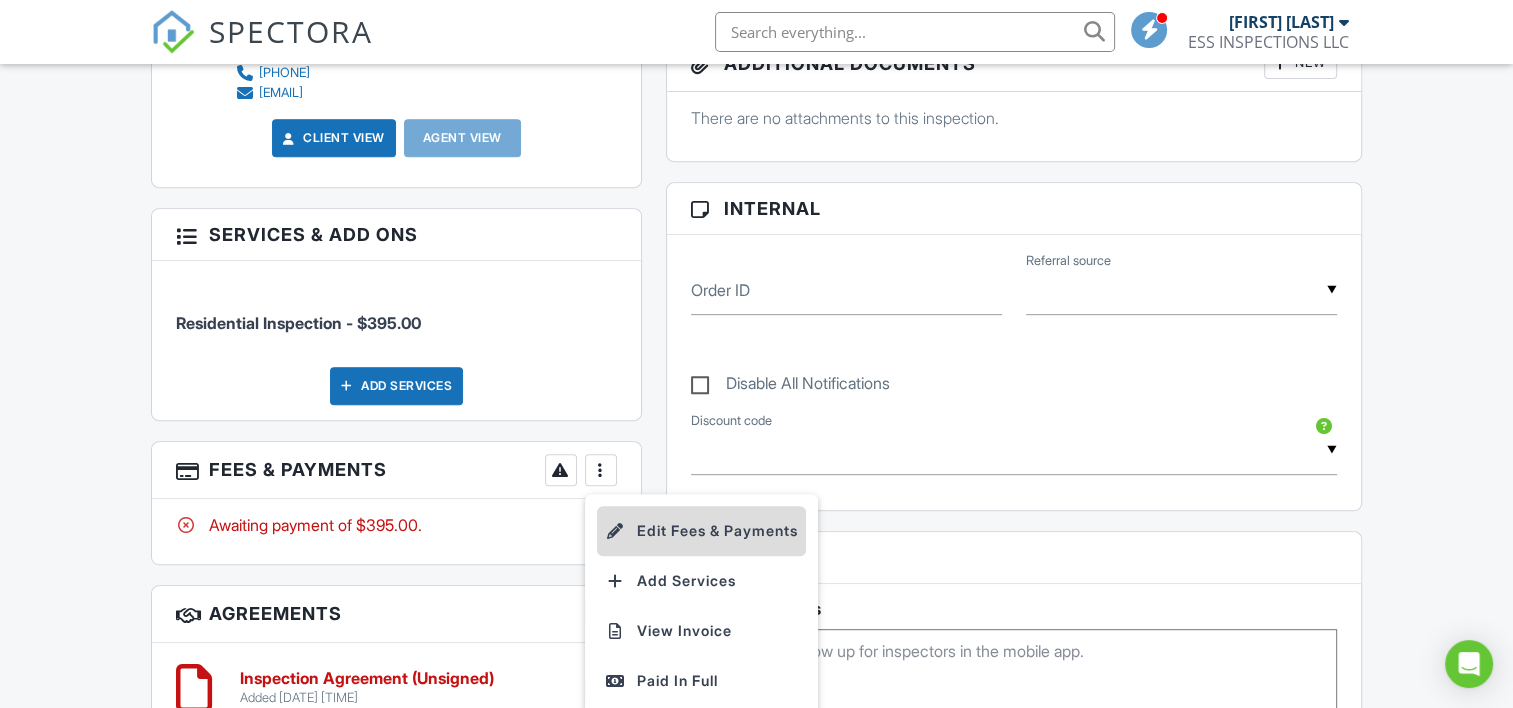 click on "Edit Fees & Payments" at bounding box center [701, 531] 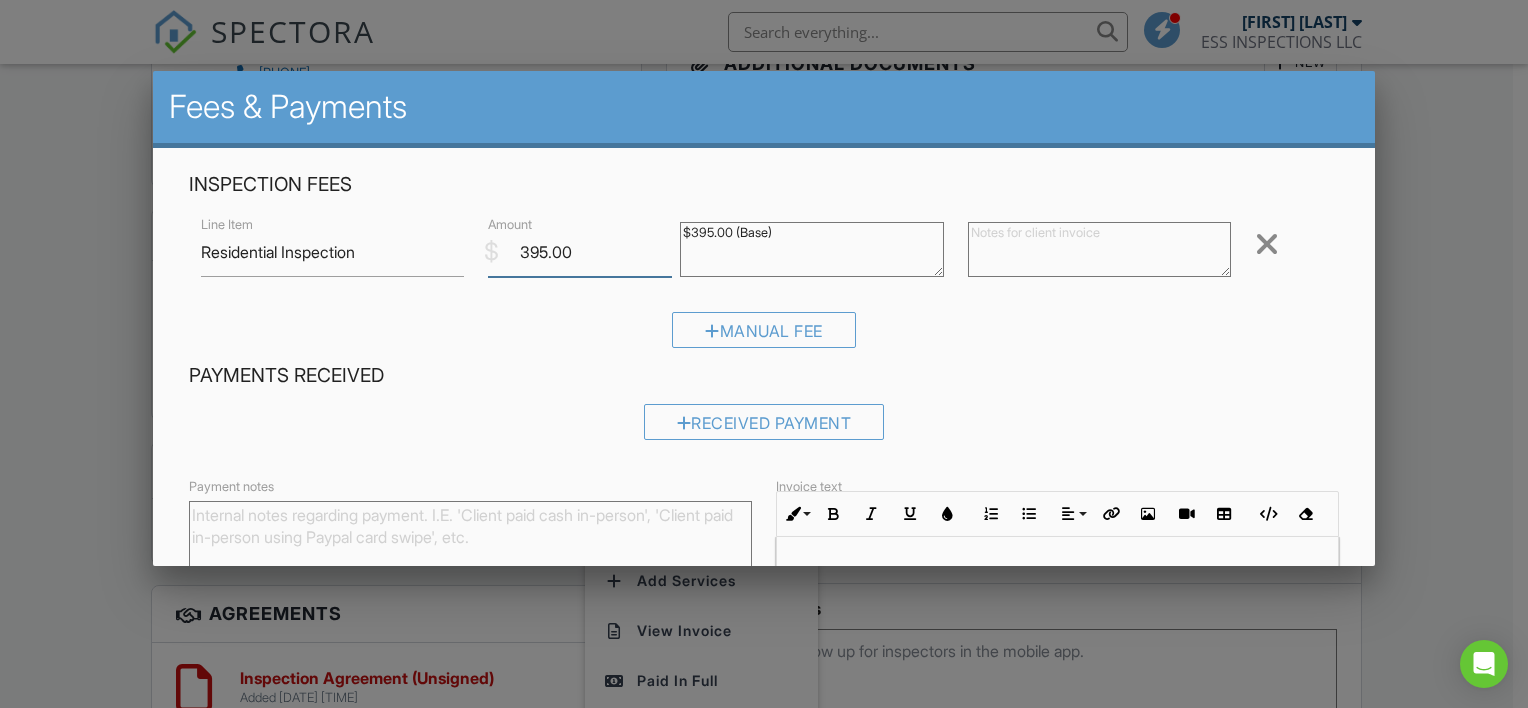 click on "395.00" at bounding box center [580, 252] 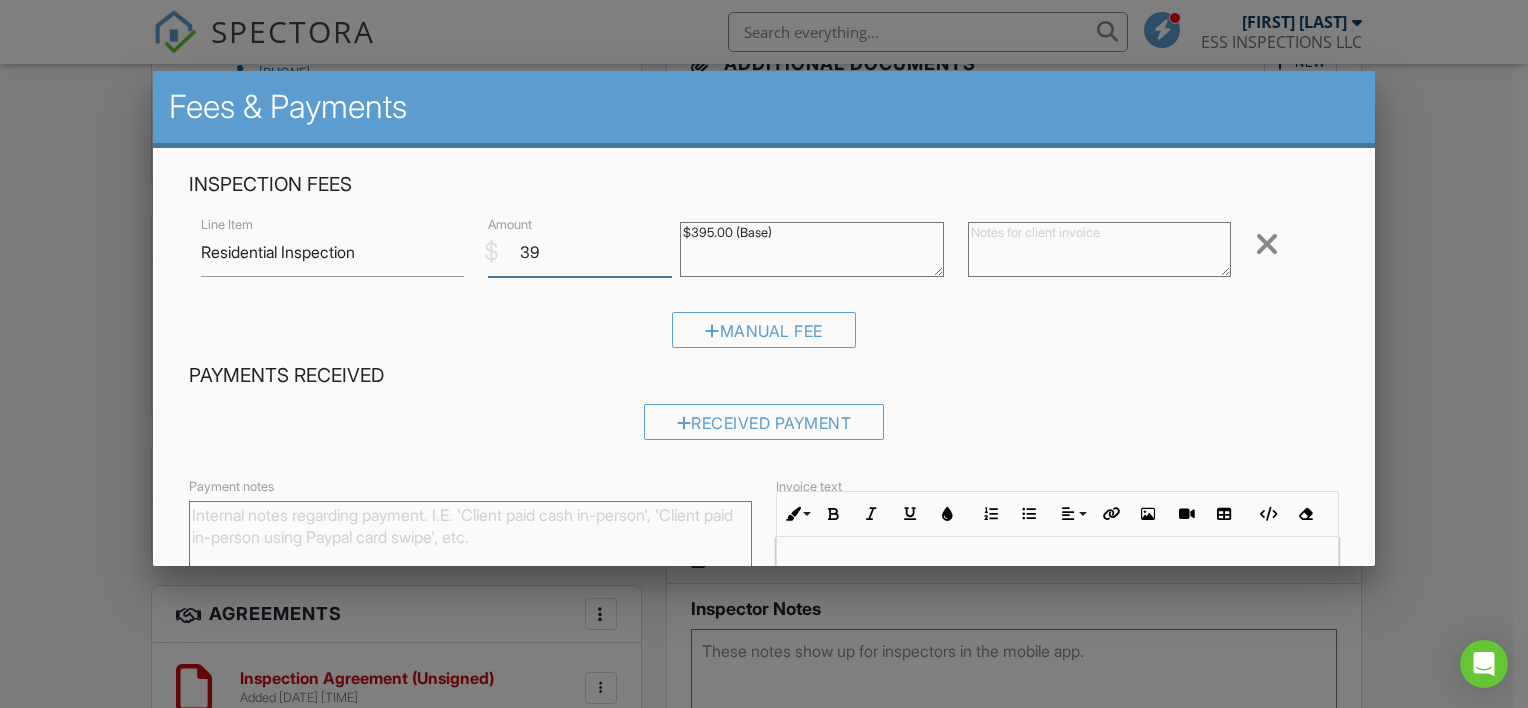 type on "3" 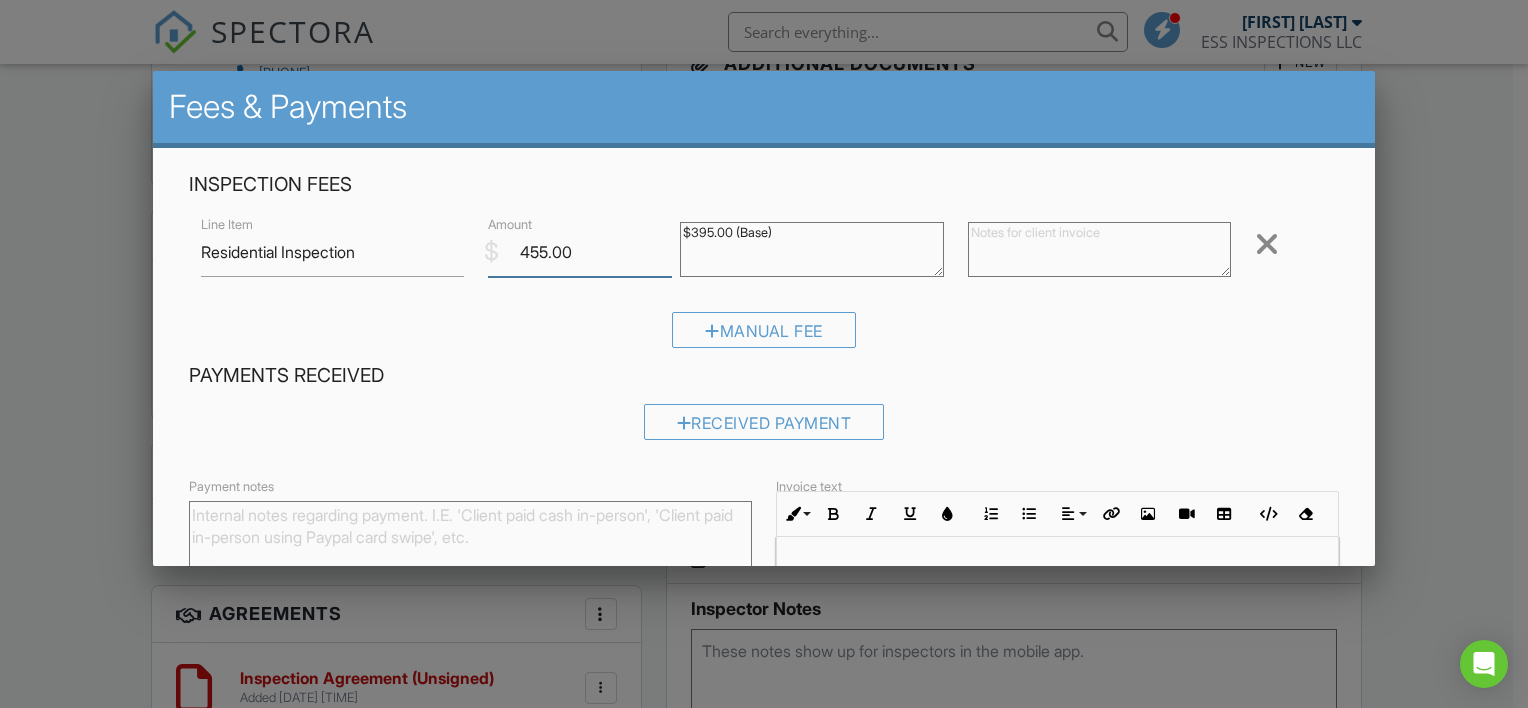 scroll, scrollTop: 214, scrollLeft: 0, axis: vertical 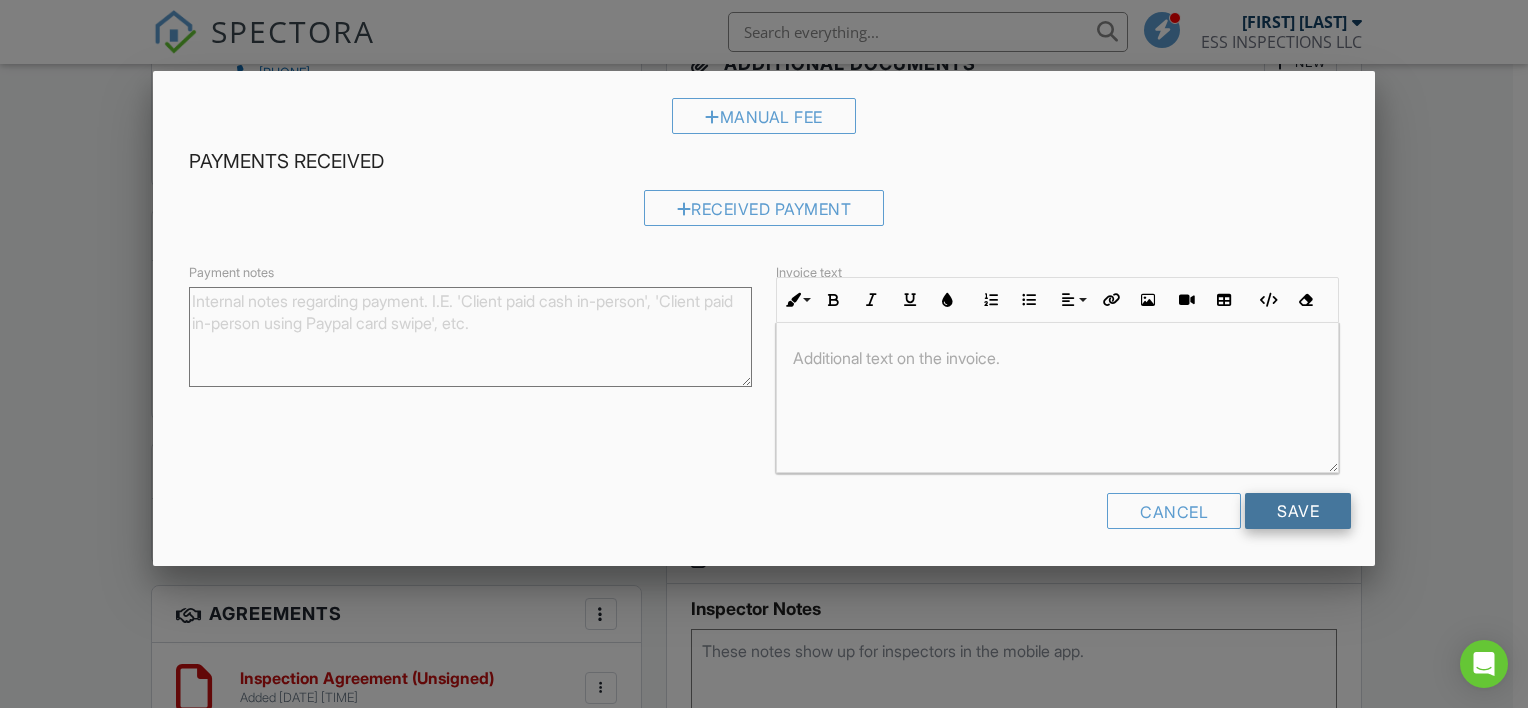 type on "455.00" 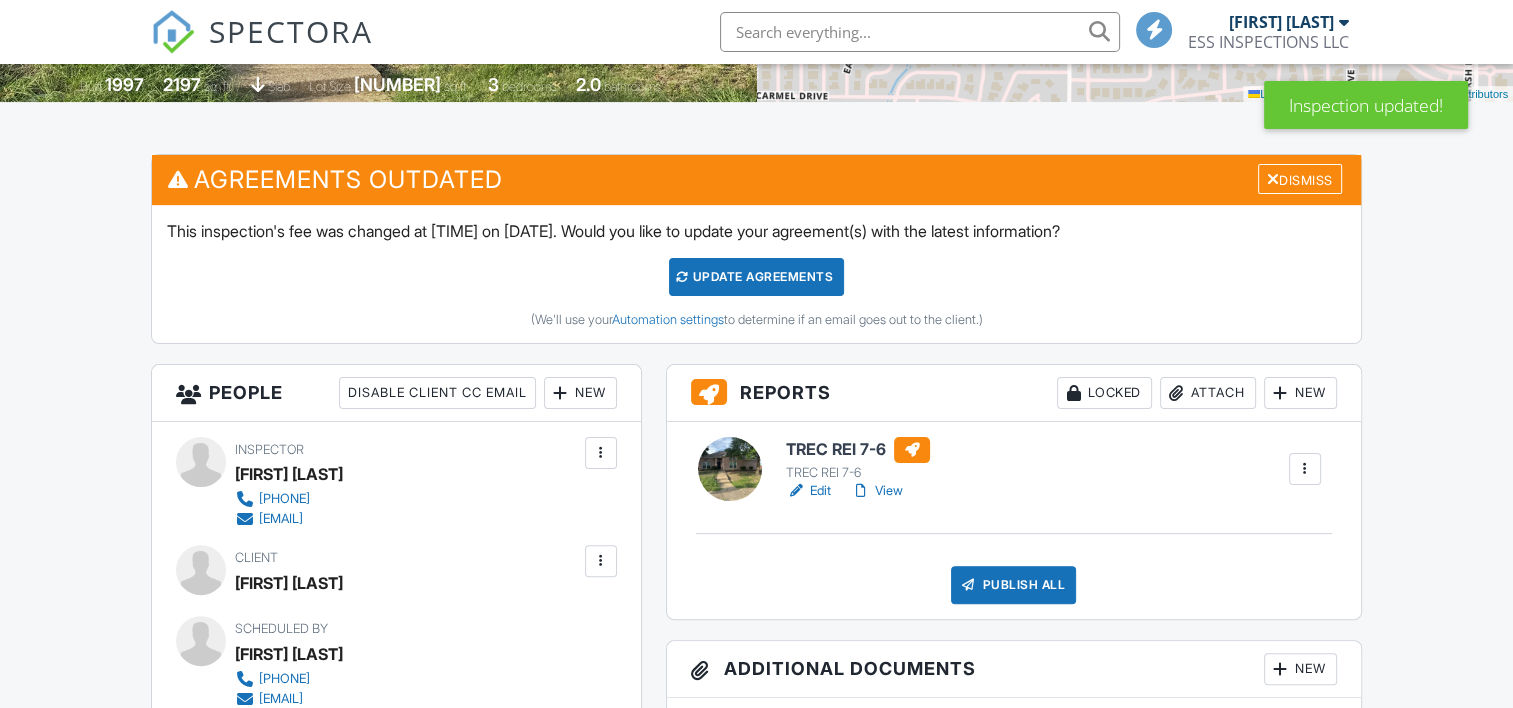scroll, scrollTop: 947, scrollLeft: 0, axis: vertical 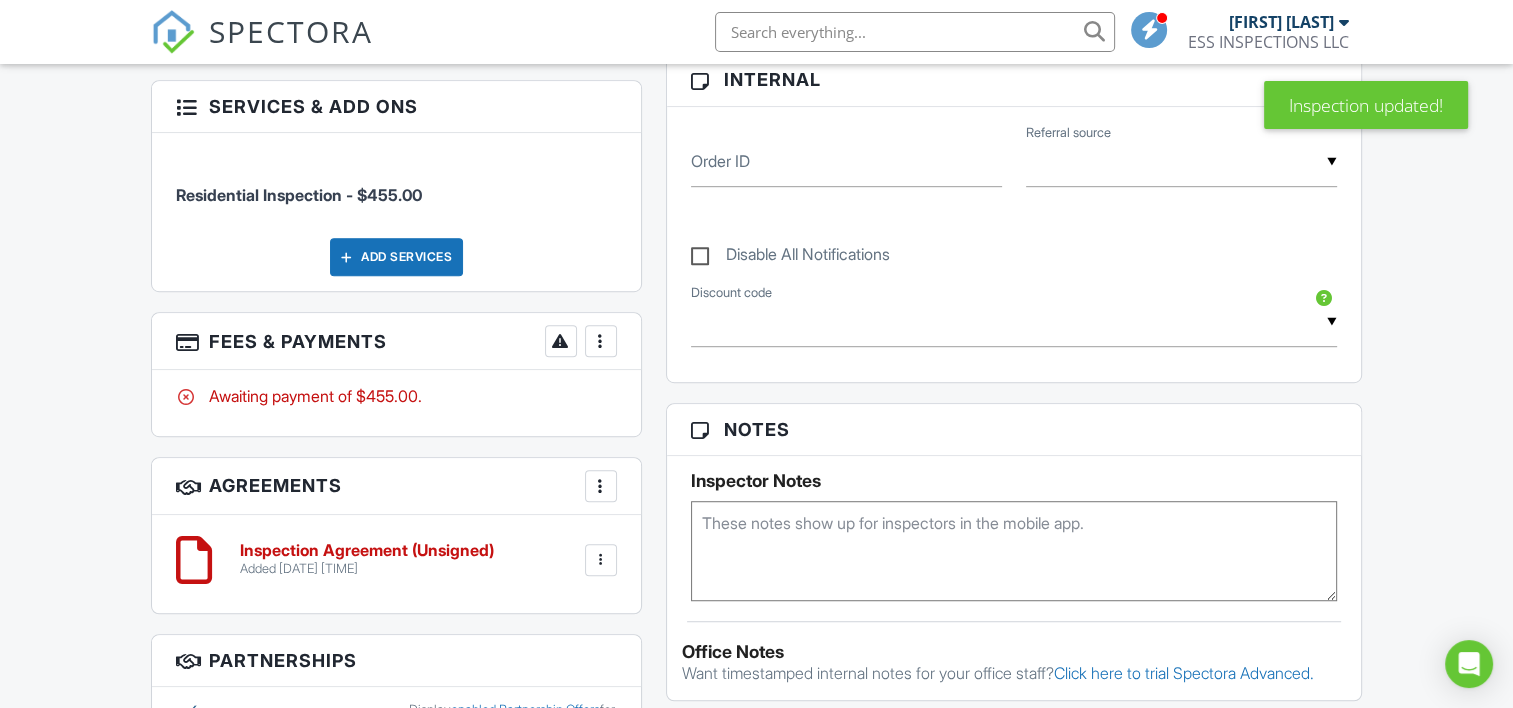 click at bounding box center (601, 341) 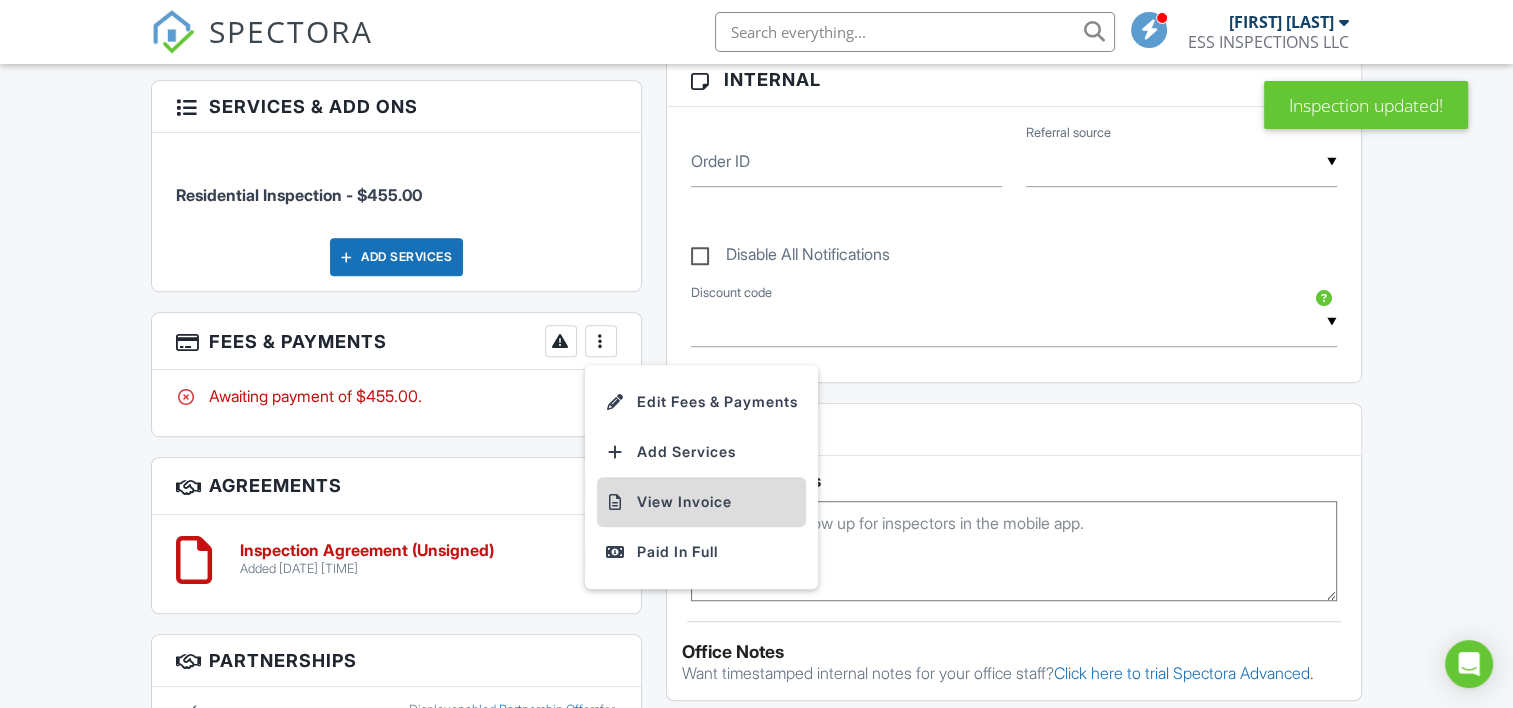 click on "View Invoice" at bounding box center [701, 502] 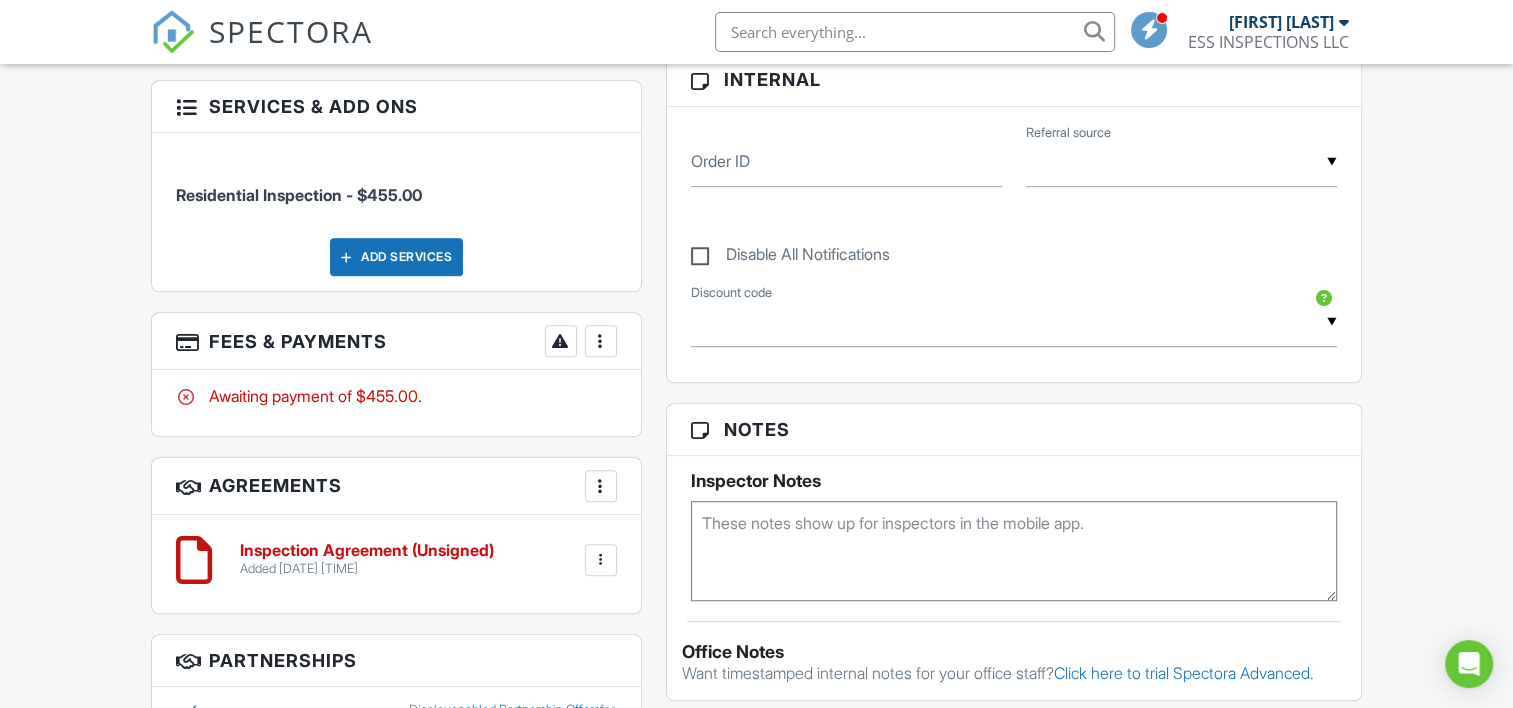 scroll, scrollTop: 0, scrollLeft: 0, axis: both 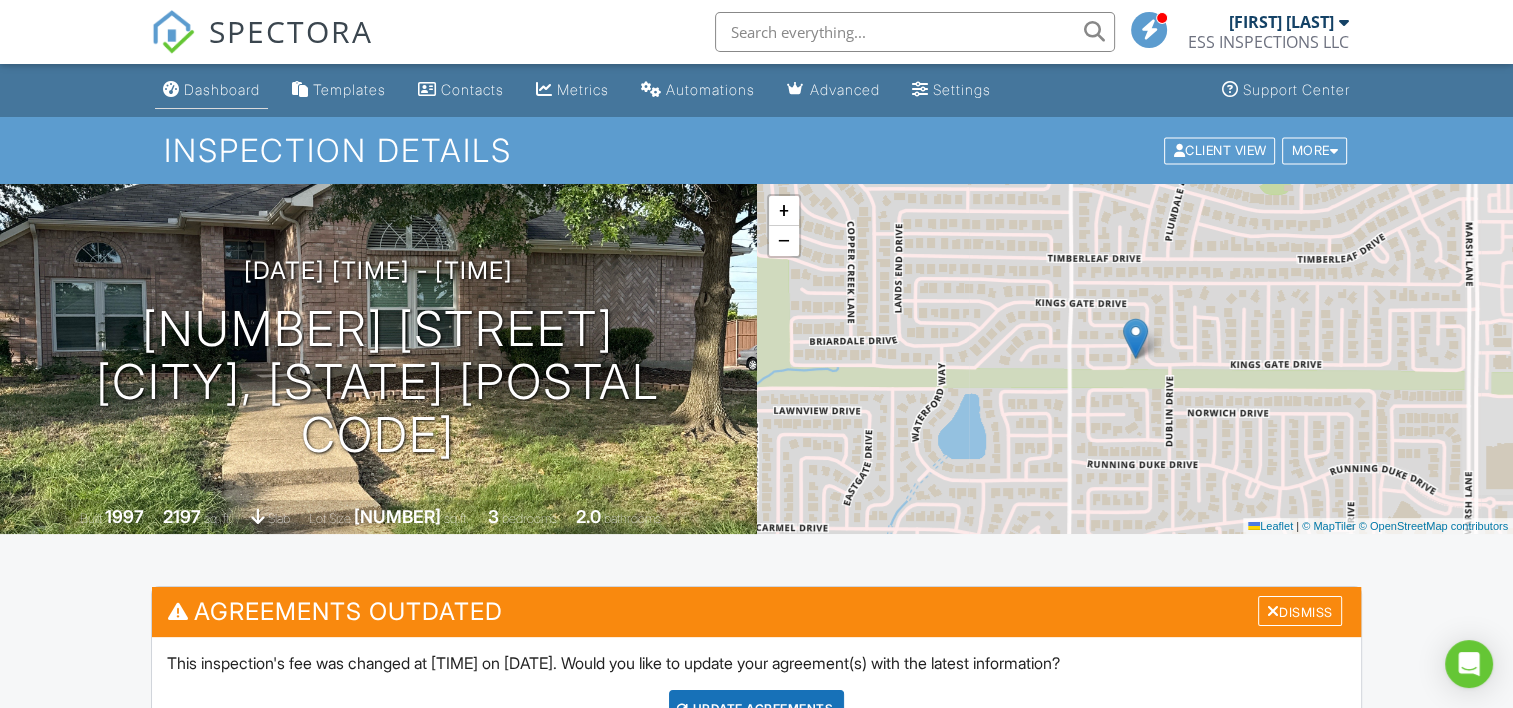 click on "Dashboard" at bounding box center [211, 90] 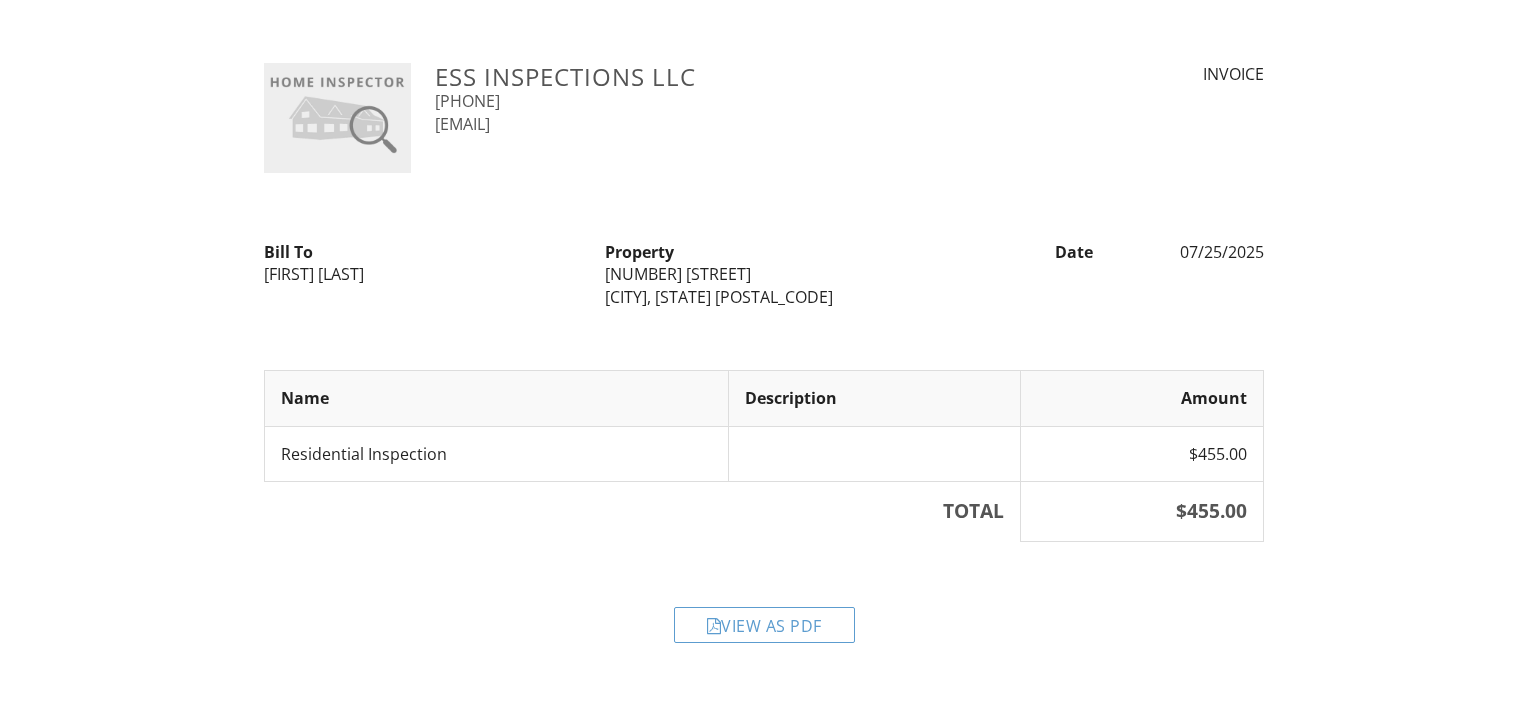 scroll, scrollTop: 0, scrollLeft: 0, axis: both 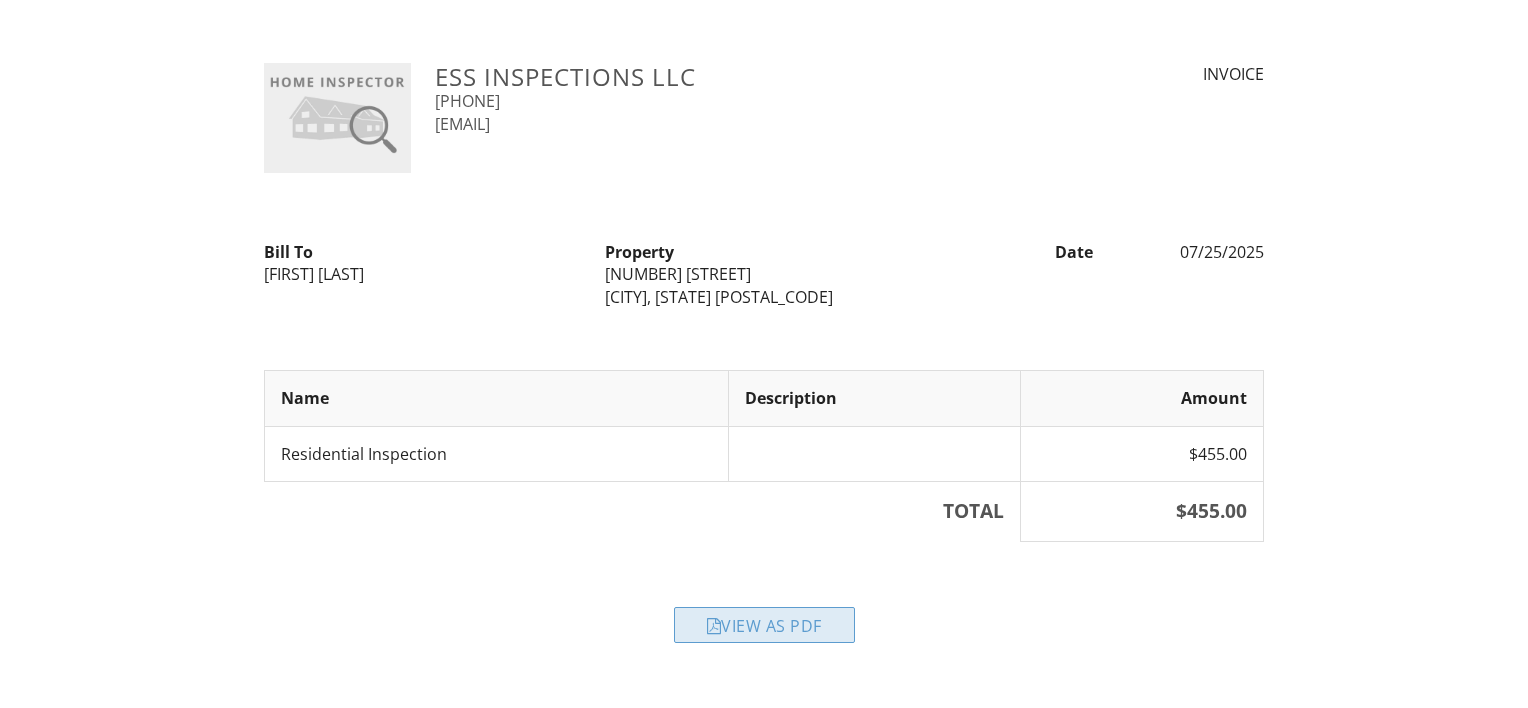 click on "View as PDF" at bounding box center (764, 625) 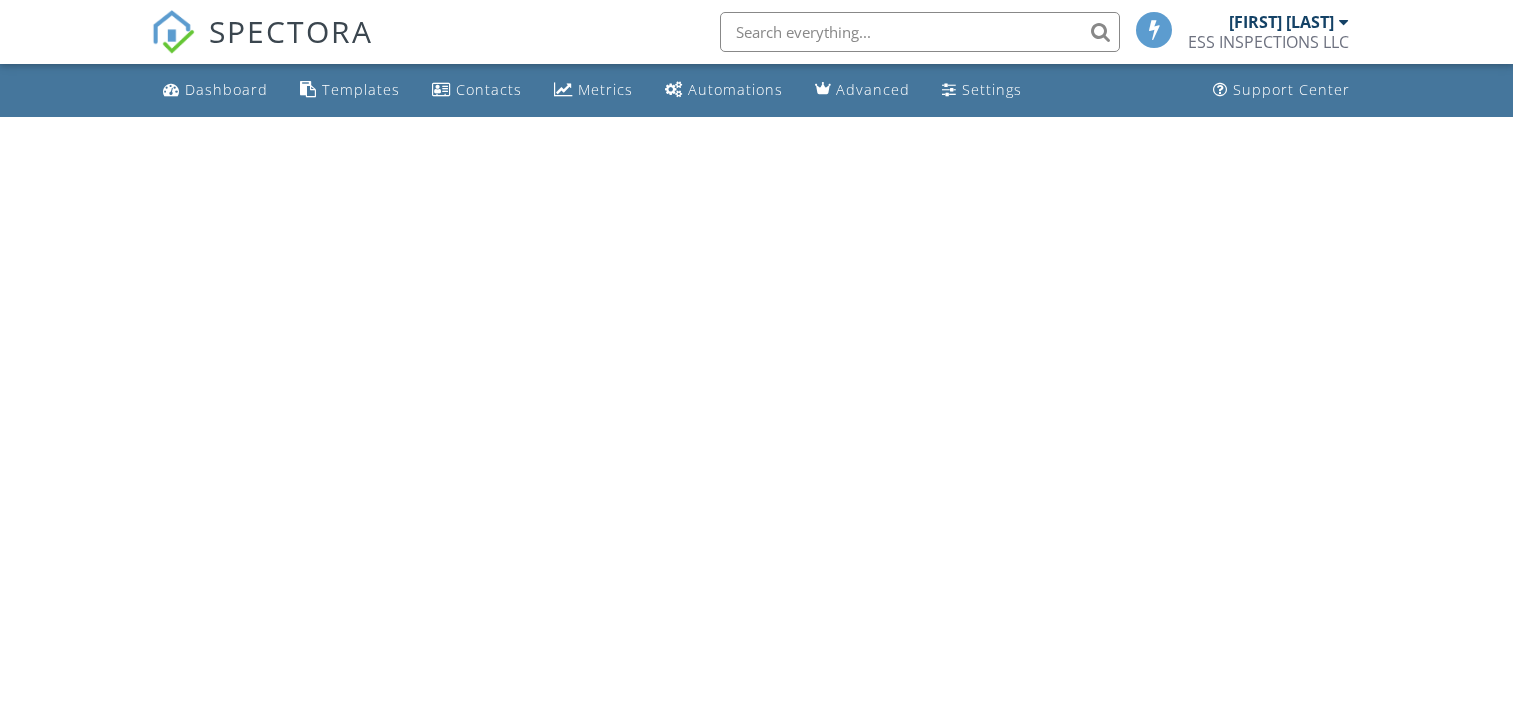 scroll, scrollTop: 0, scrollLeft: 0, axis: both 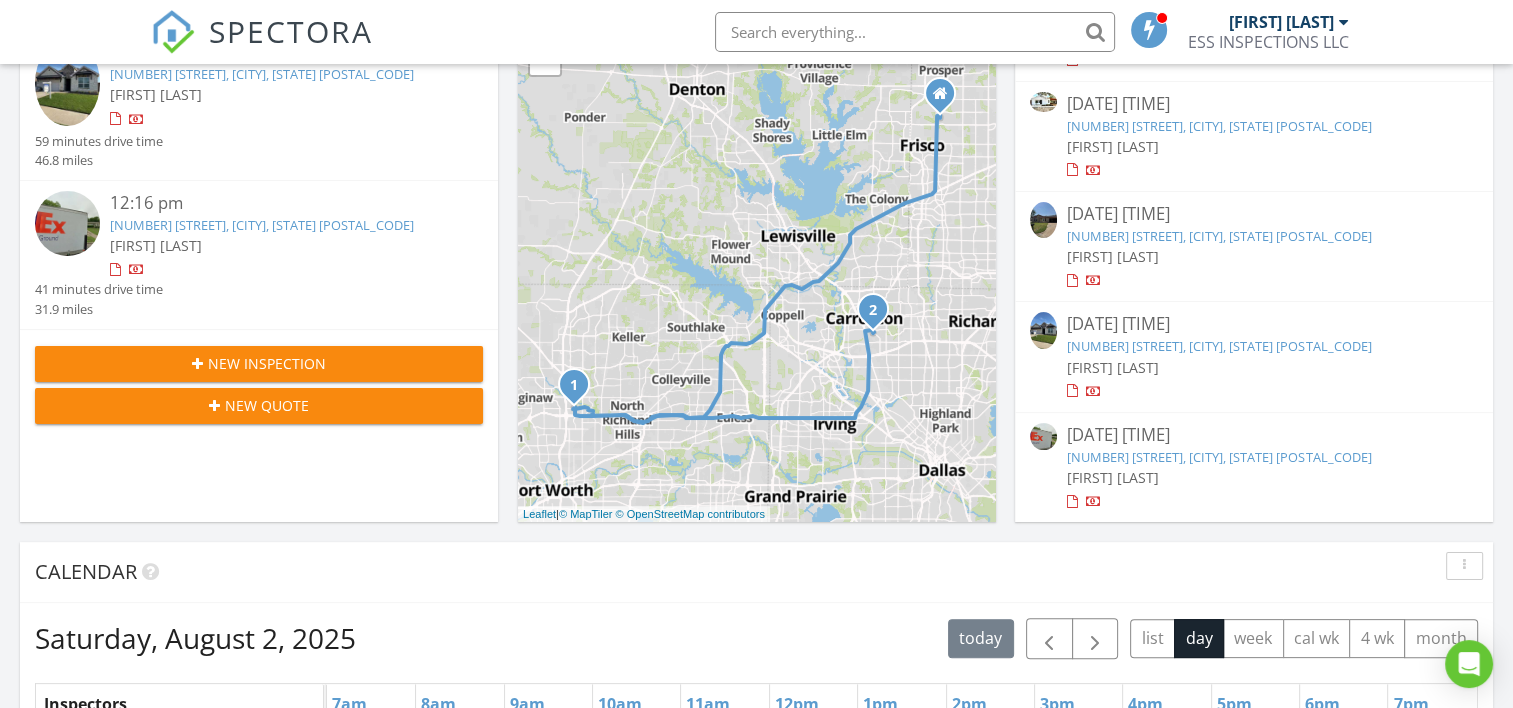 click on "914 Highcrest Dr, Arlington, TX 76017" at bounding box center (1219, 236) 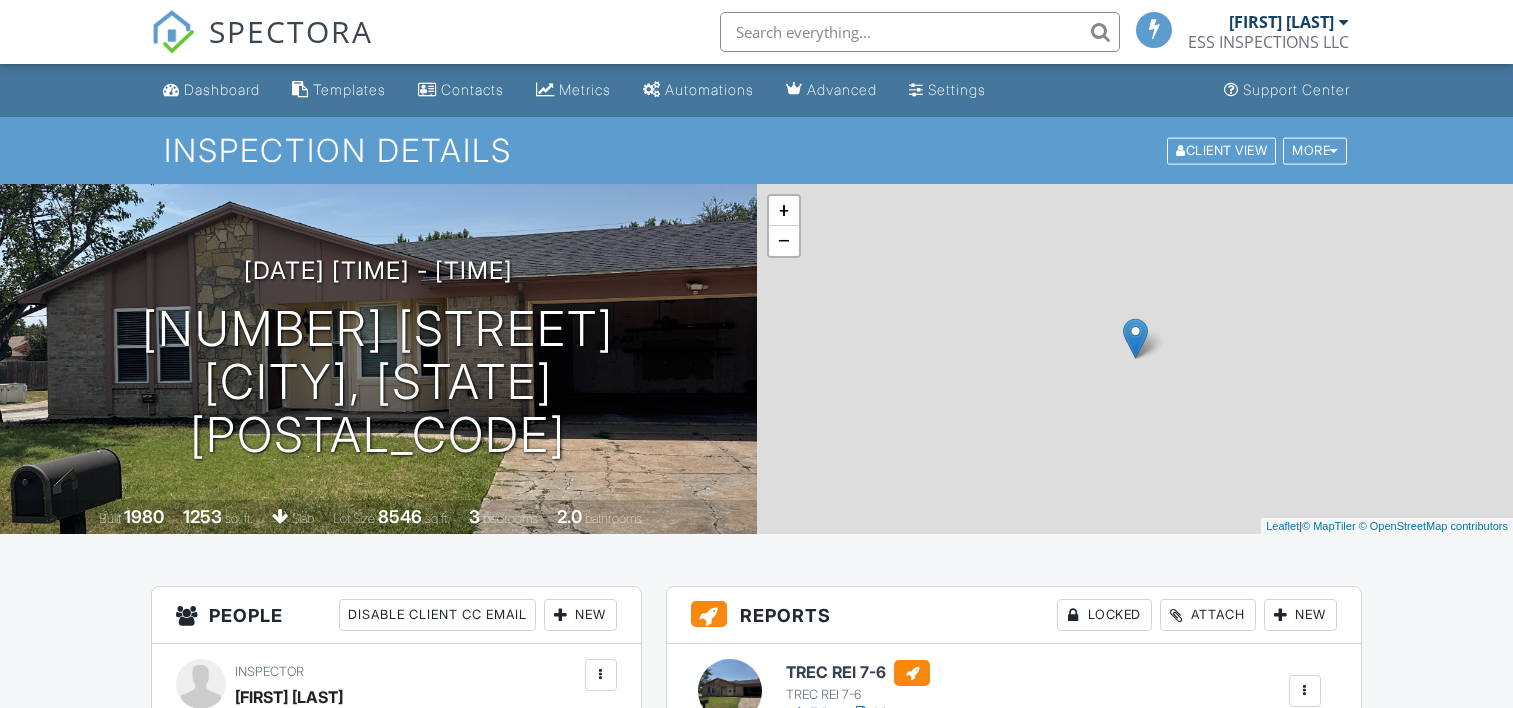 scroll, scrollTop: 0, scrollLeft: 0, axis: both 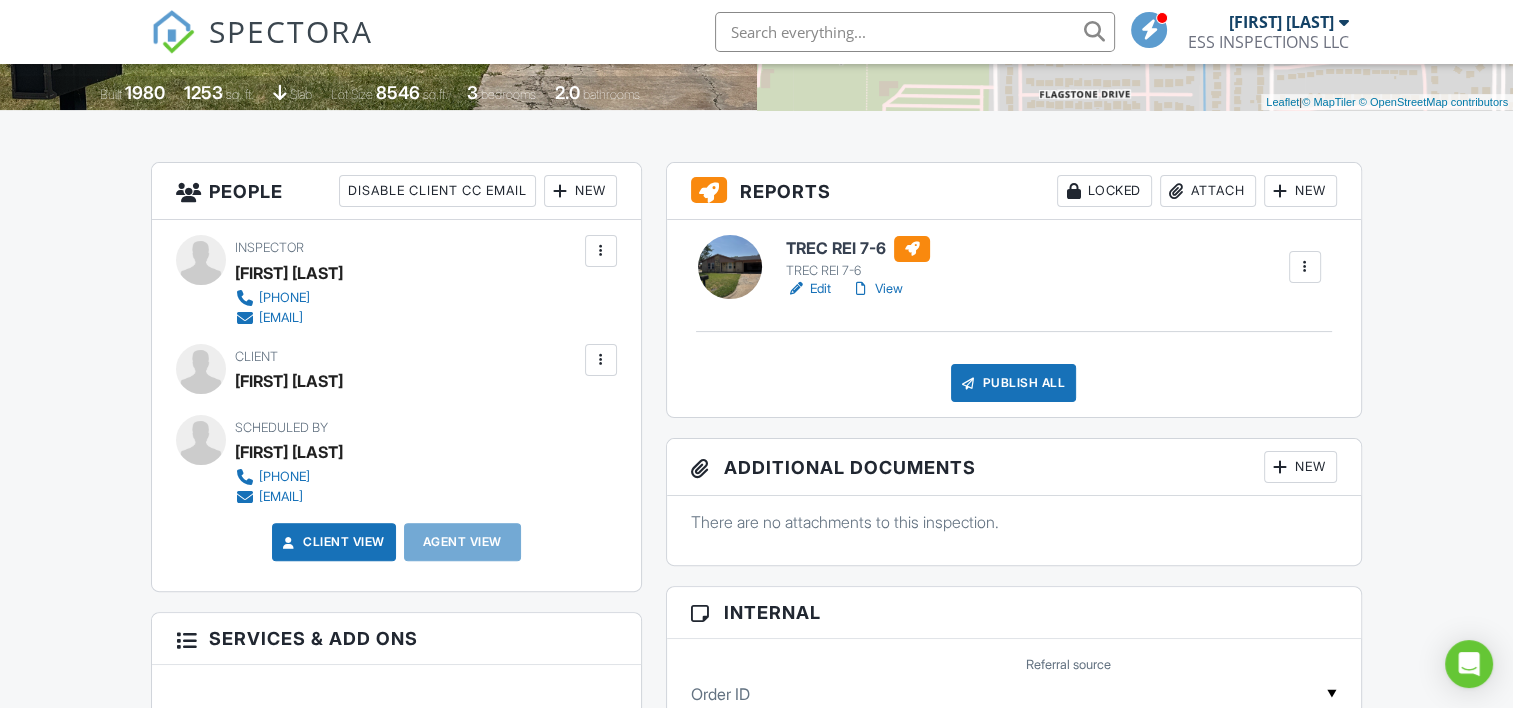 click on "Edit" at bounding box center (808, 289) 